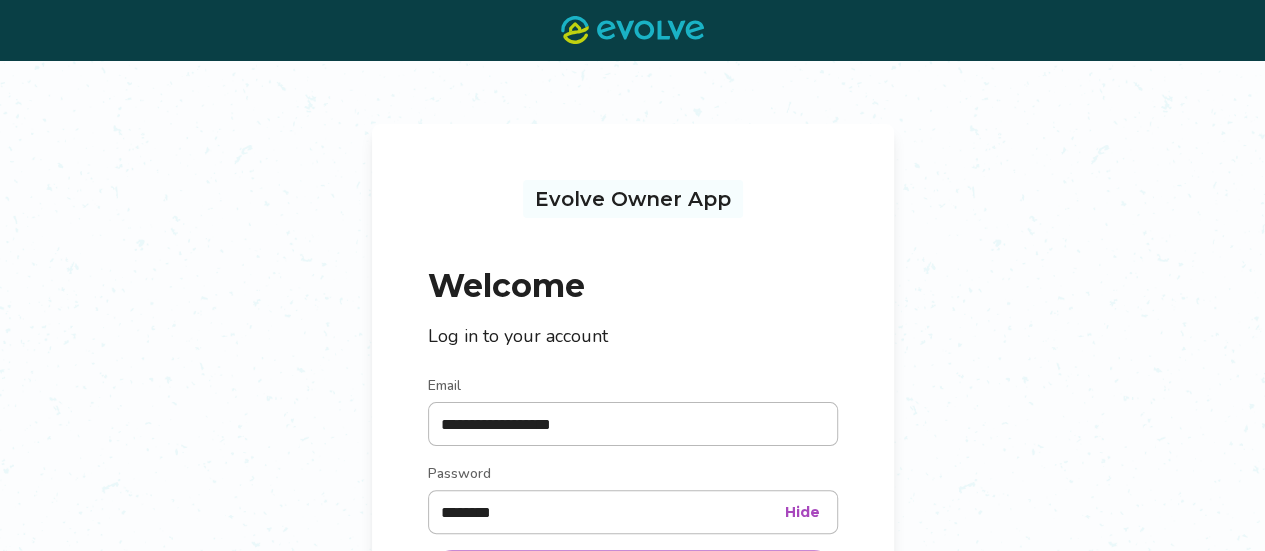scroll, scrollTop: 36, scrollLeft: 0, axis: vertical 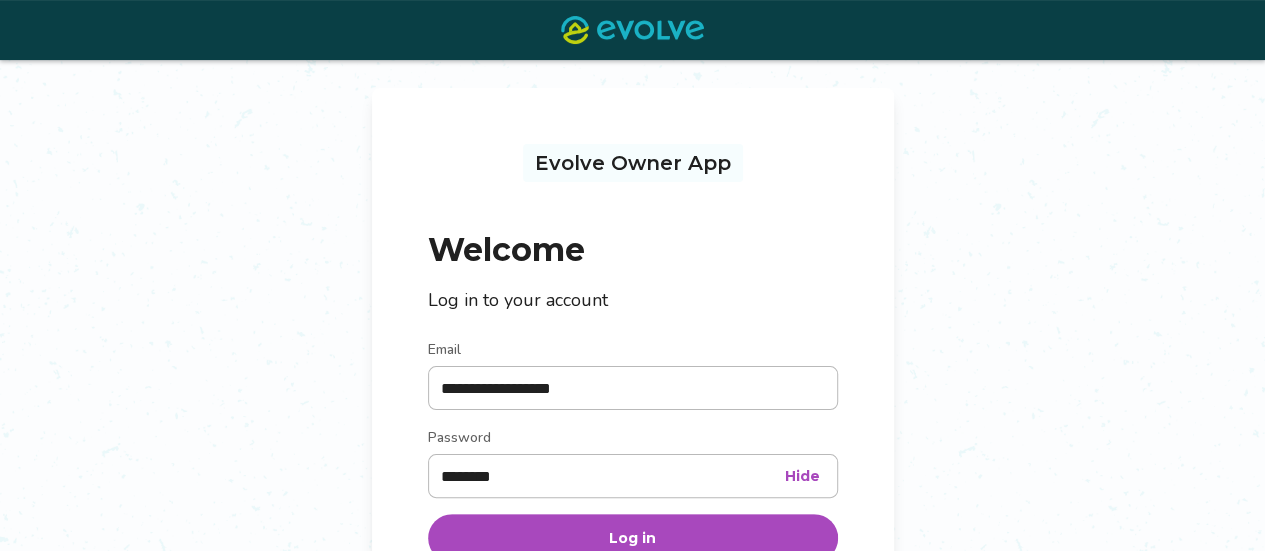 click on "Log in" at bounding box center [633, 538] 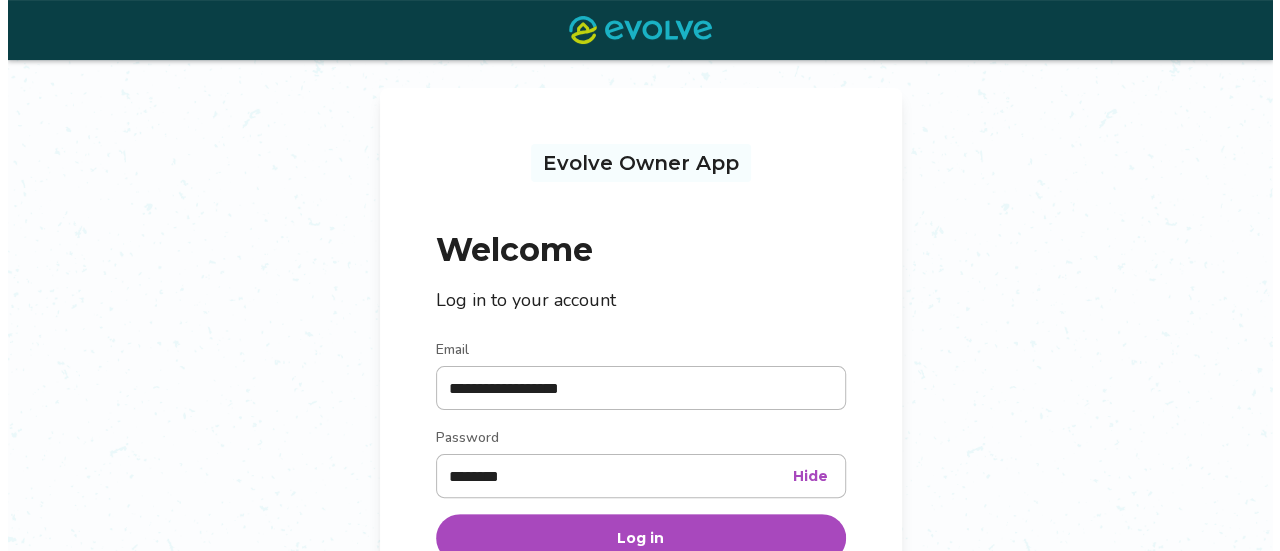 scroll, scrollTop: 0, scrollLeft: 0, axis: both 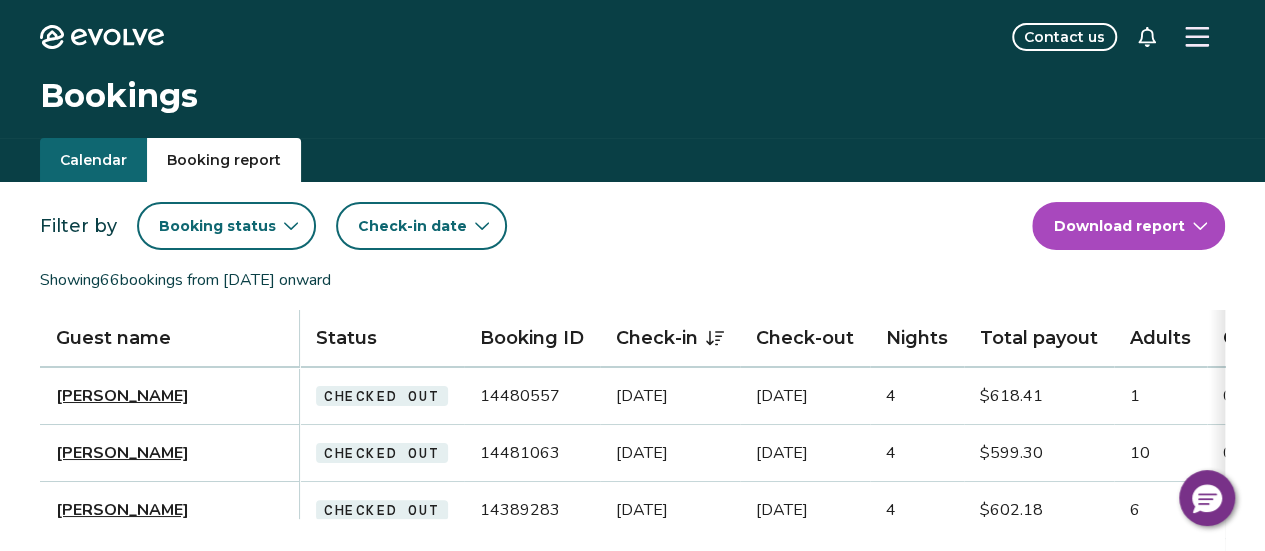 click 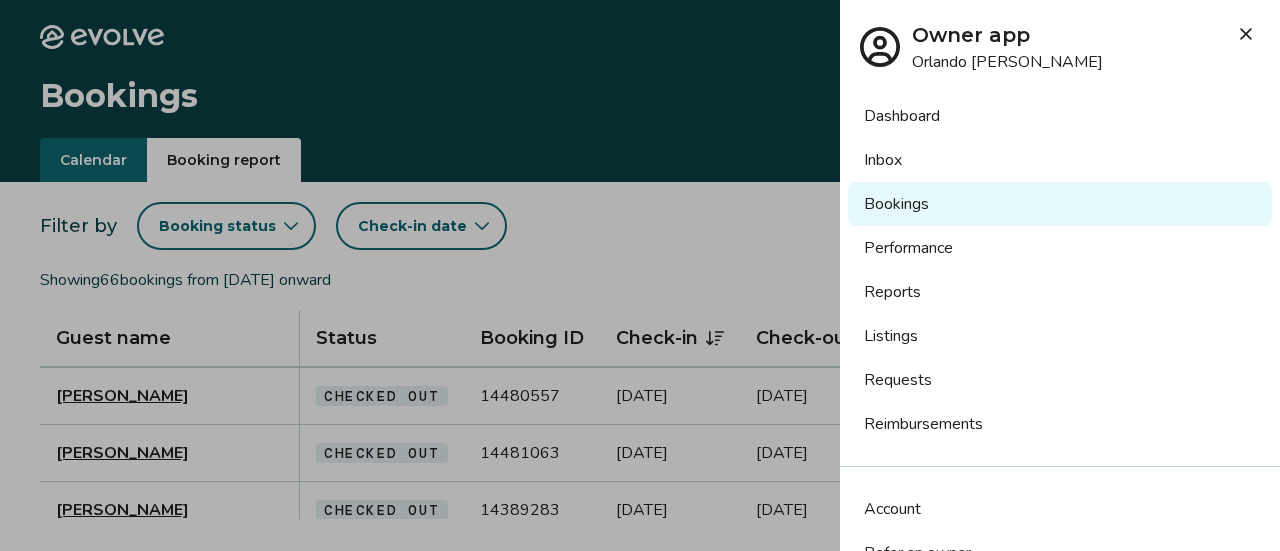 click on "Account" at bounding box center [892, 509] 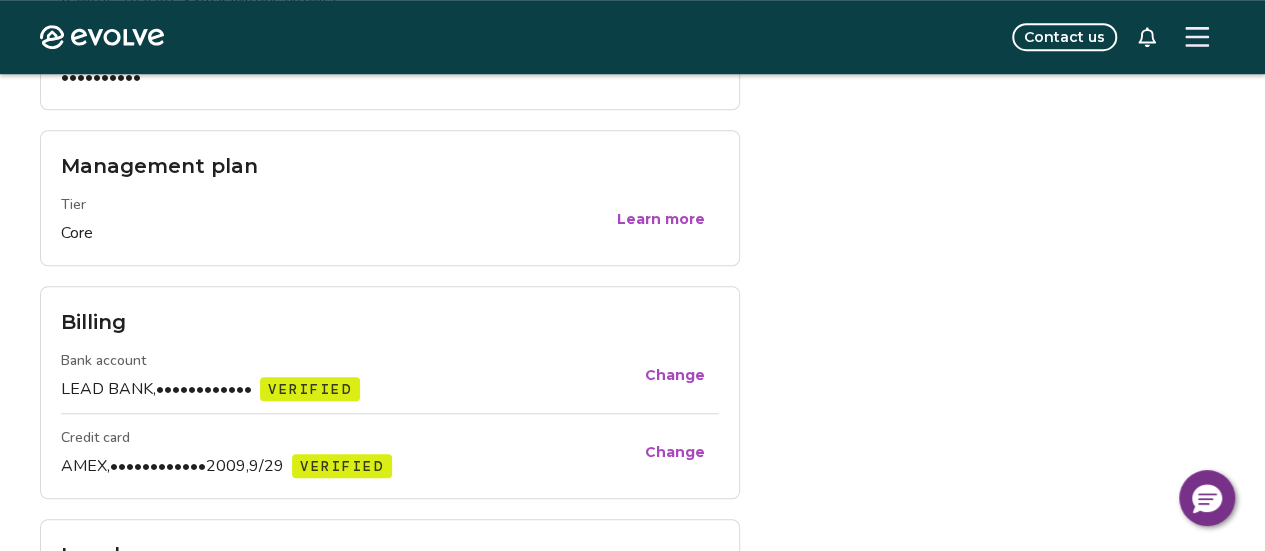 scroll, scrollTop: 736, scrollLeft: 0, axis: vertical 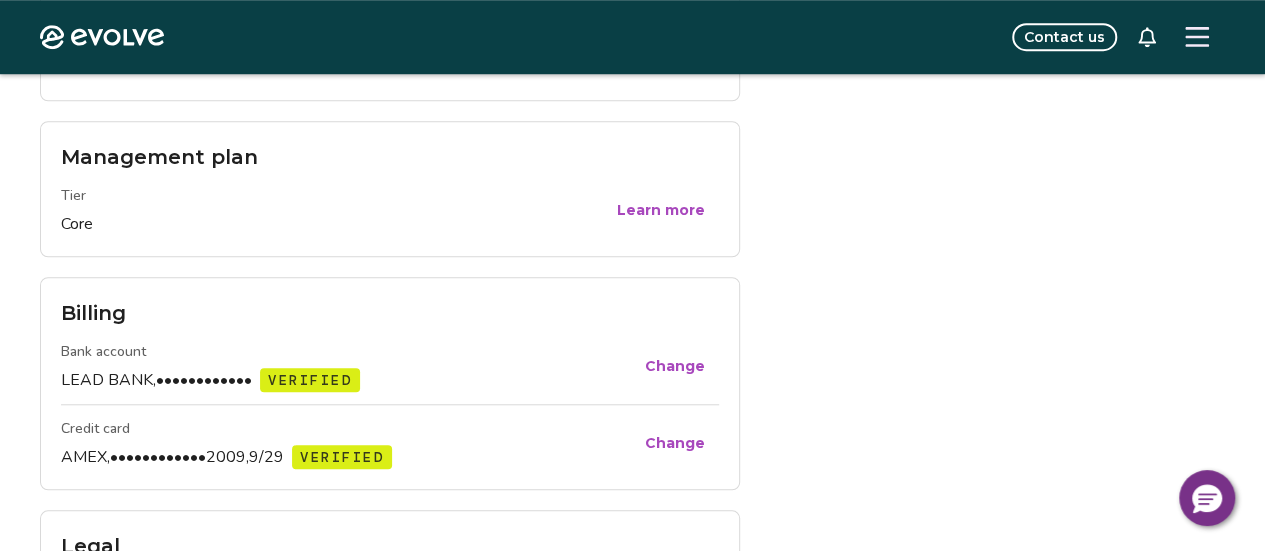 click on "Change" at bounding box center (675, 366) 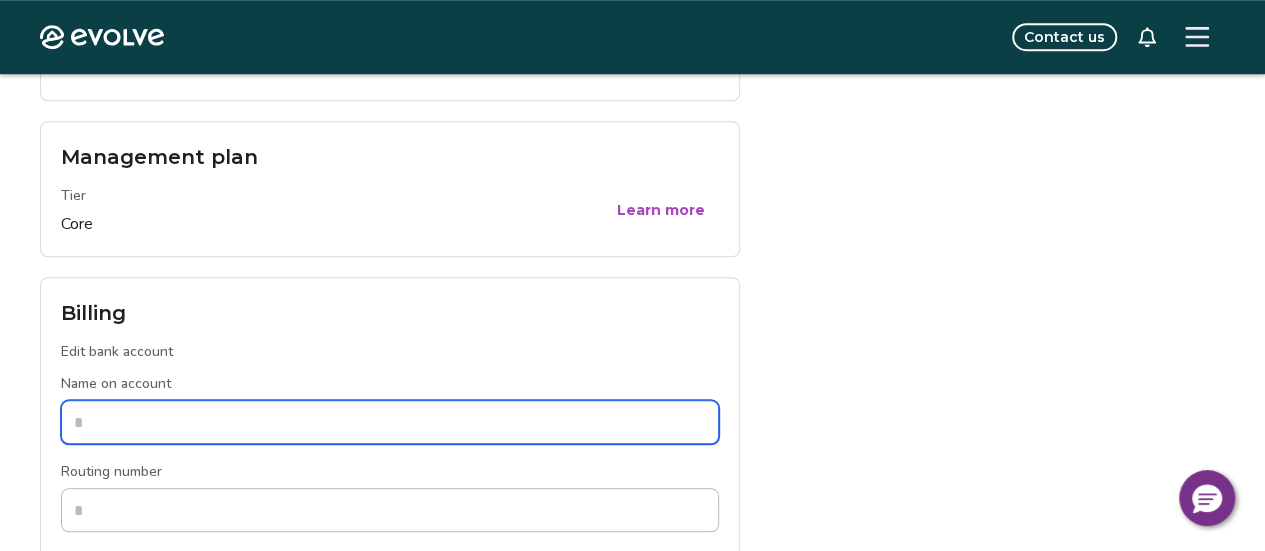 click on "Name on account" at bounding box center (390, 422) 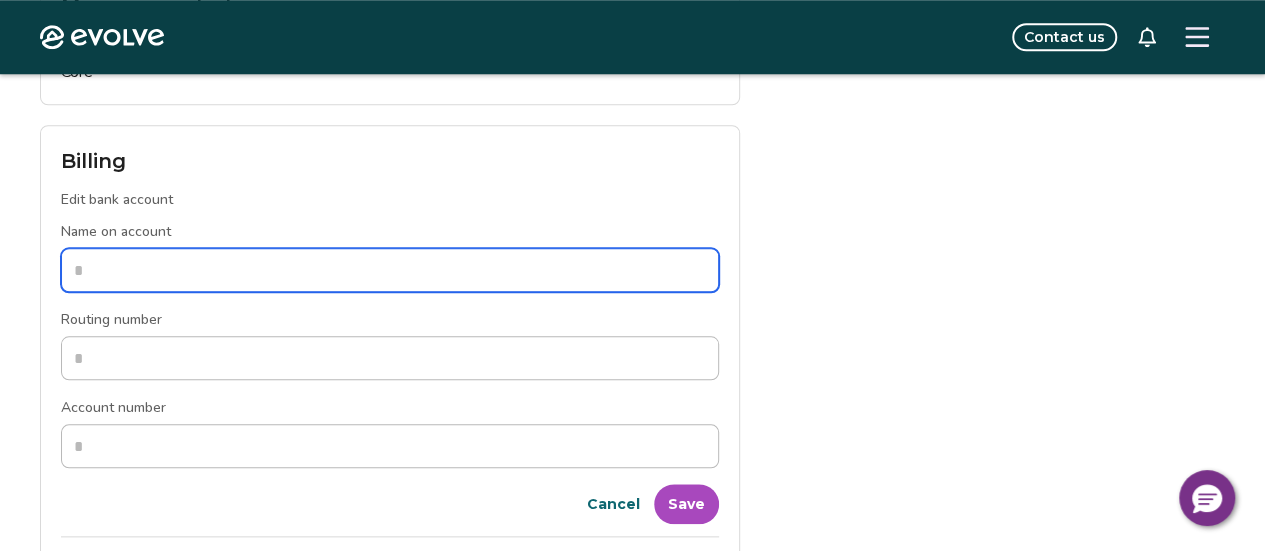 scroll, scrollTop: 888, scrollLeft: 0, axis: vertical 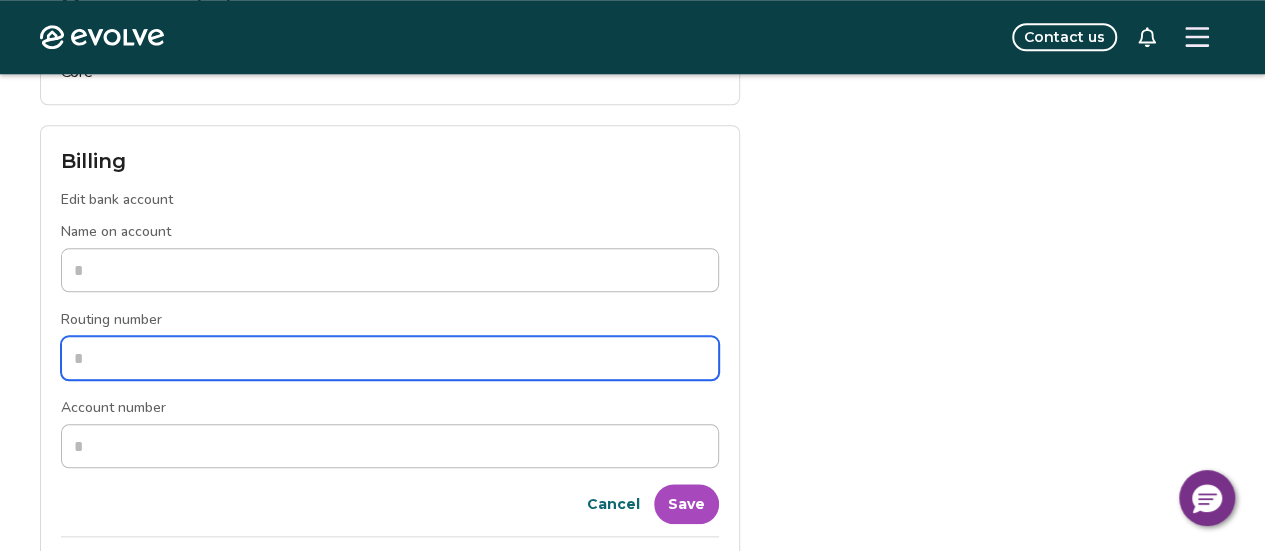 click on "Routing number" at bounding box center [390, 358] 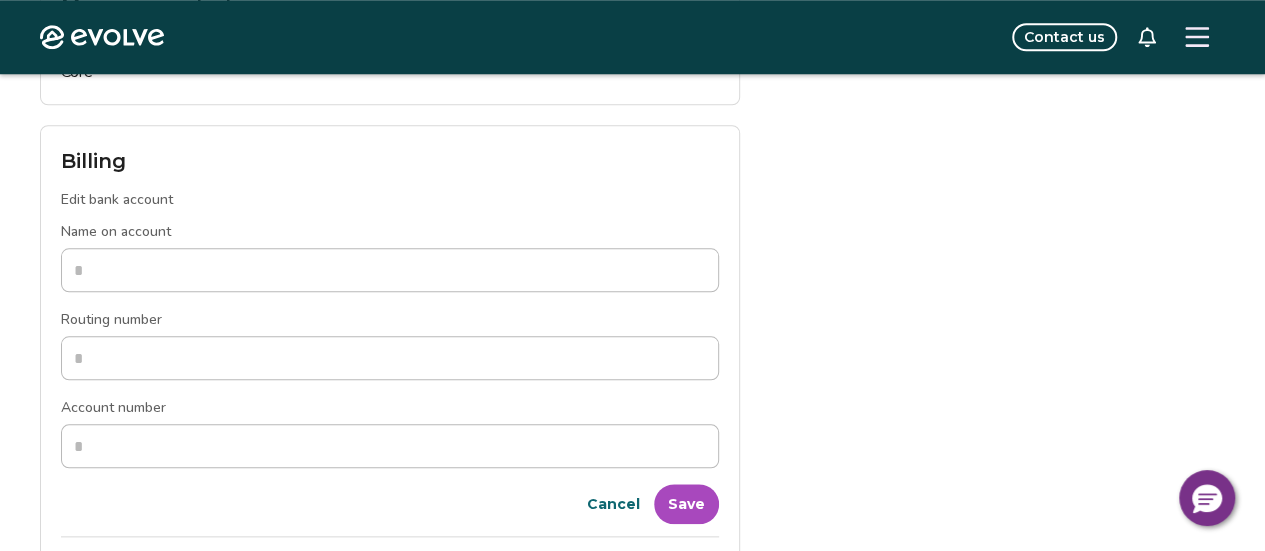 click on "Cancel" at bounding box center (613, 504) 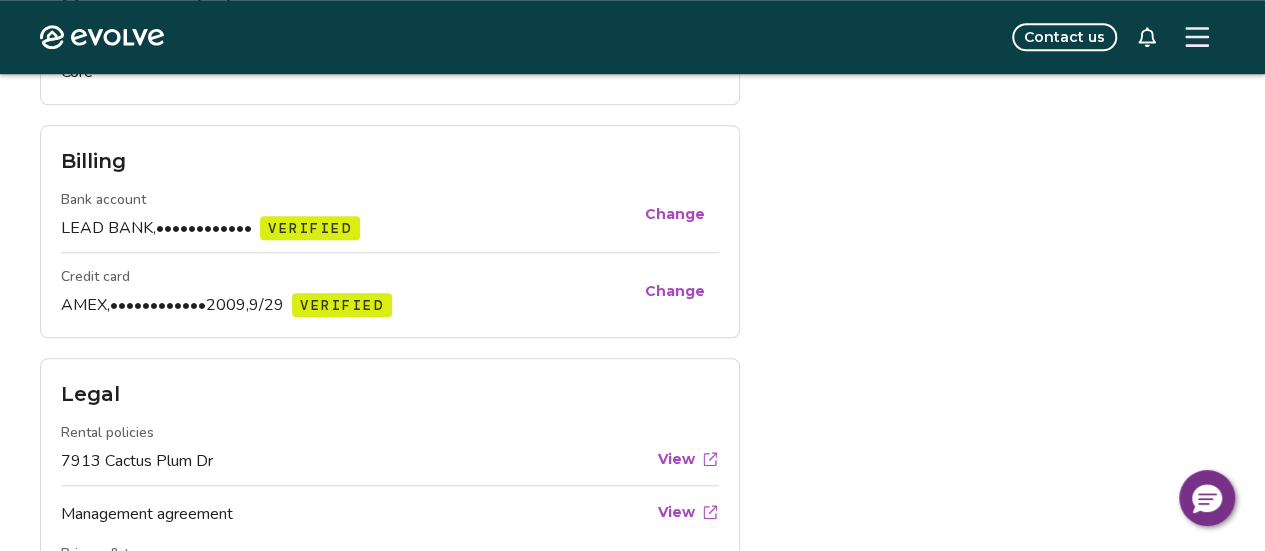 click on "VERIFIED" at bounding box center [310, 228] 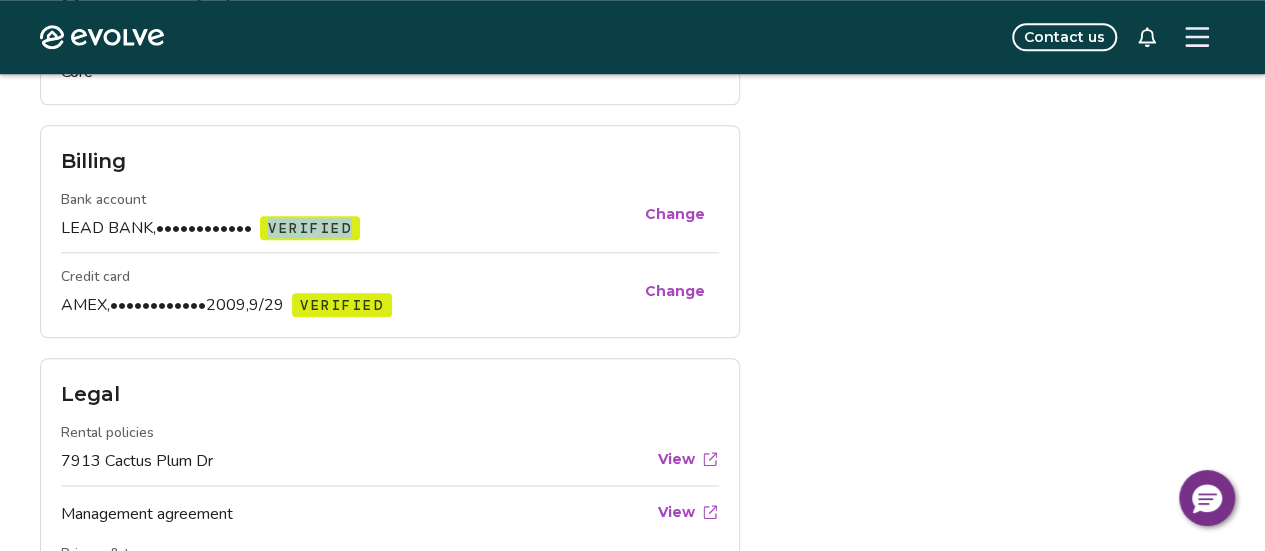 click on "VERIFIED" at bounding box center [310, 228] 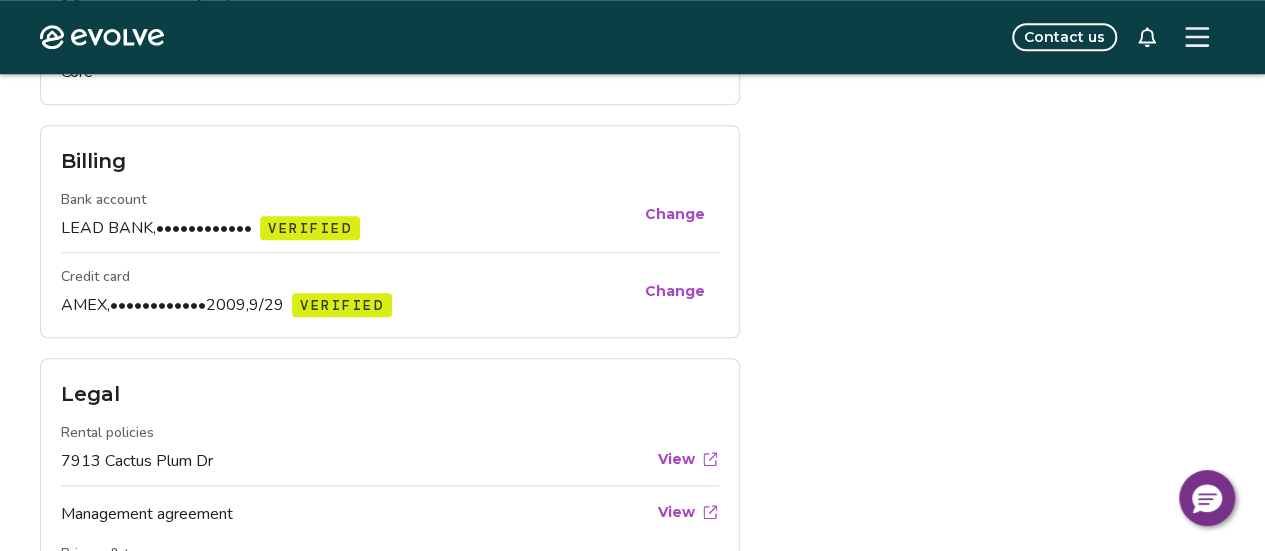 click on "••••••••••••" at bounding box center (204, 228) 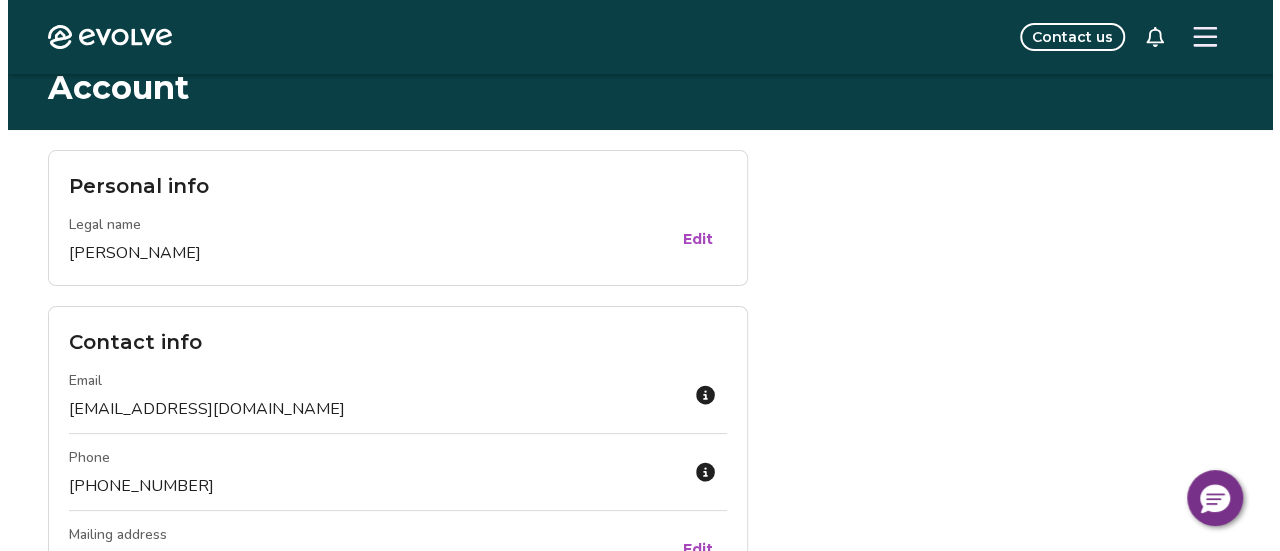 scroll, scrollTop: 0, scrollLeft: 0, axis: both 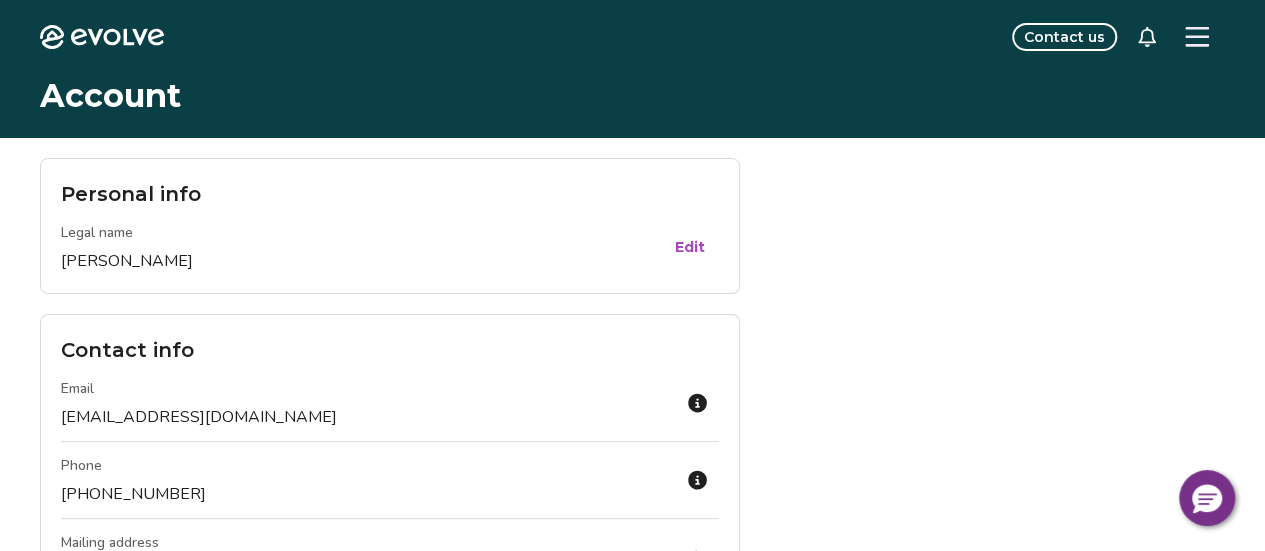 click 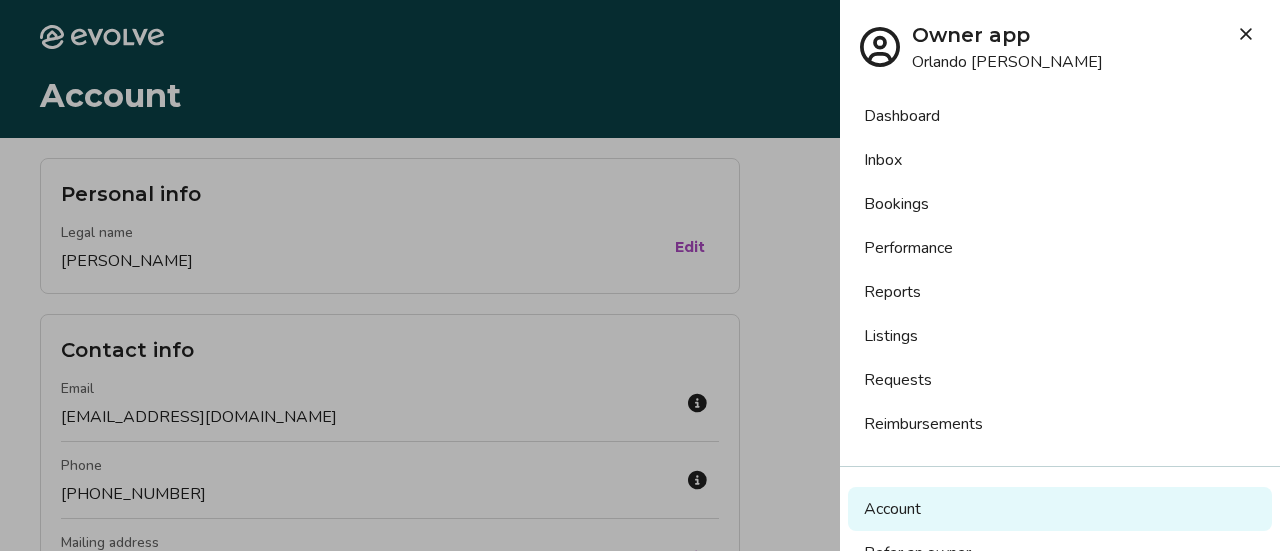 click on "Bookings" at bounding box center [1060, 204] 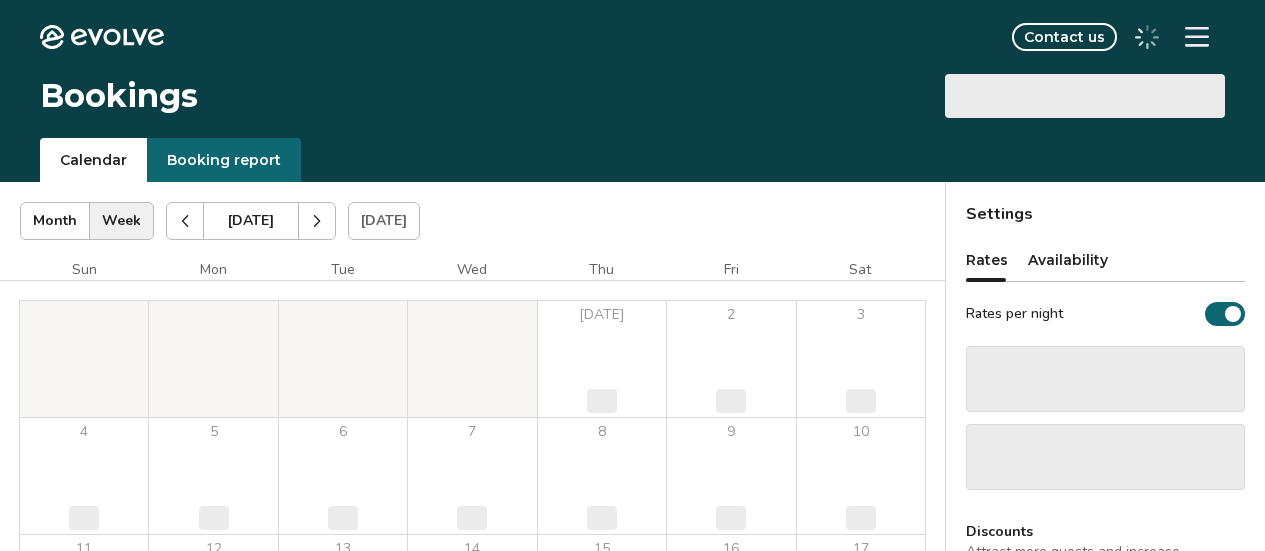 scroll, scrollTop: 0, scrollLeft: 0, axis: both 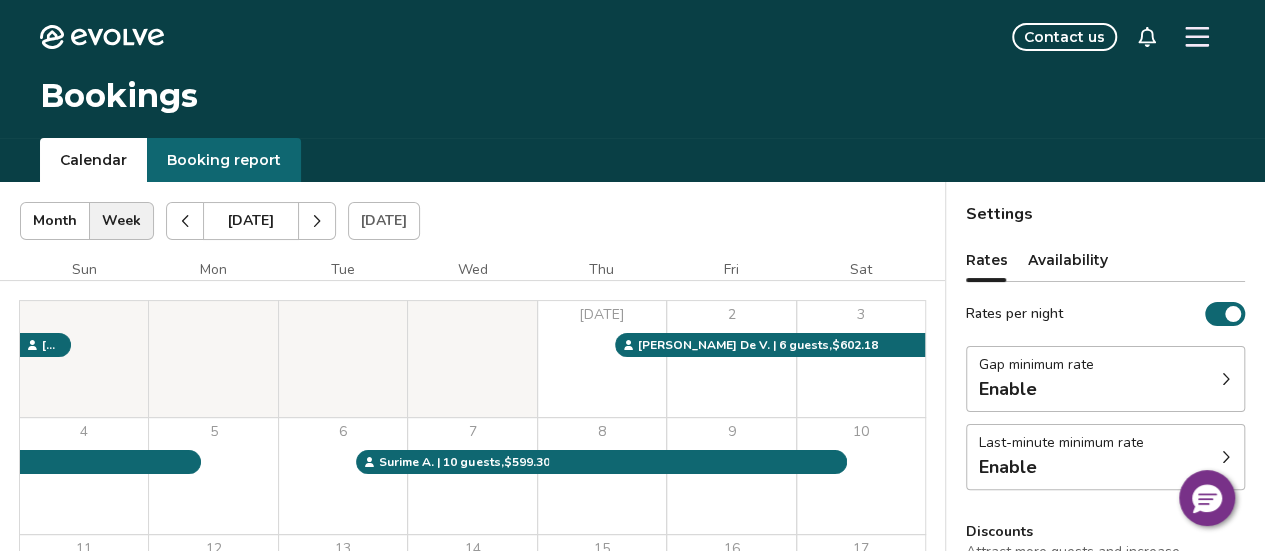 click 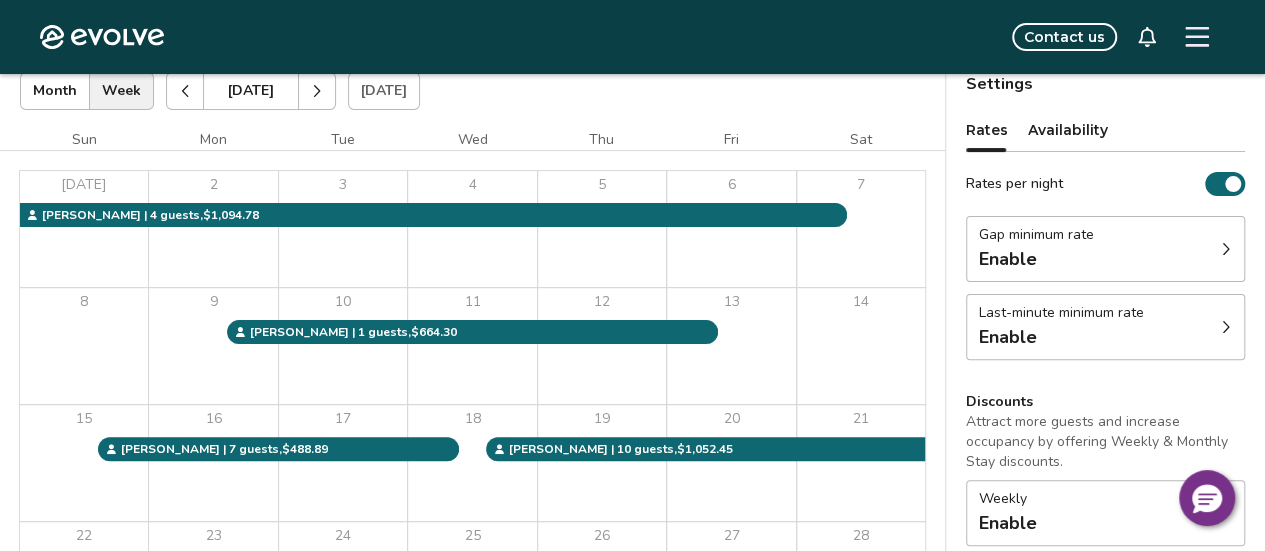 scroll, scrollTop: 129, scrollLeft: 0, axis: vertical 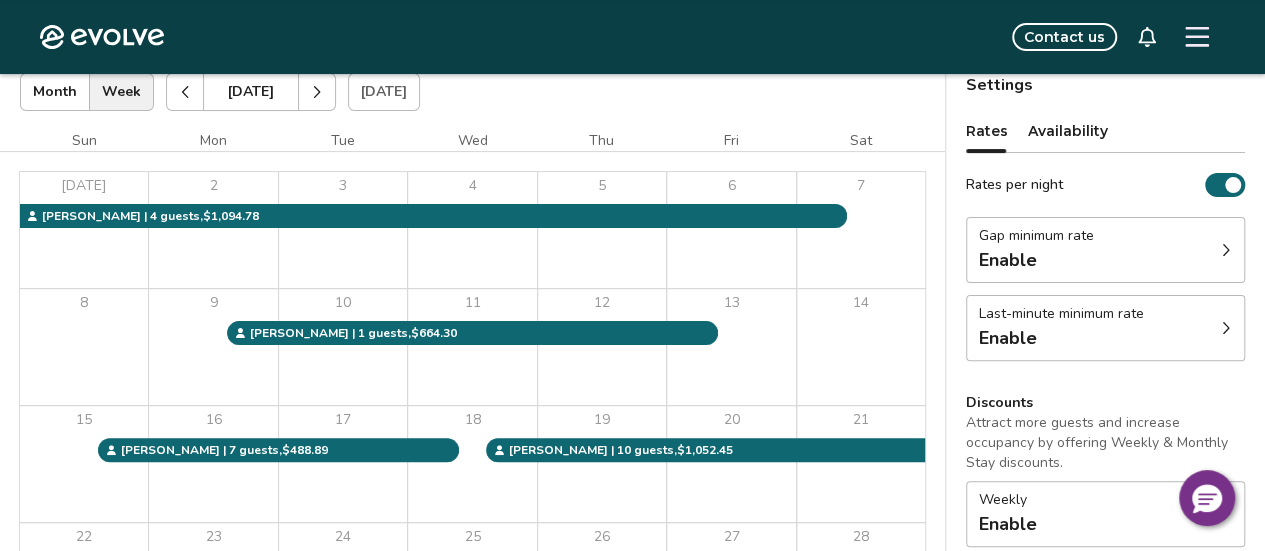 click on "[DATE]" at bounding box center [84, 230] 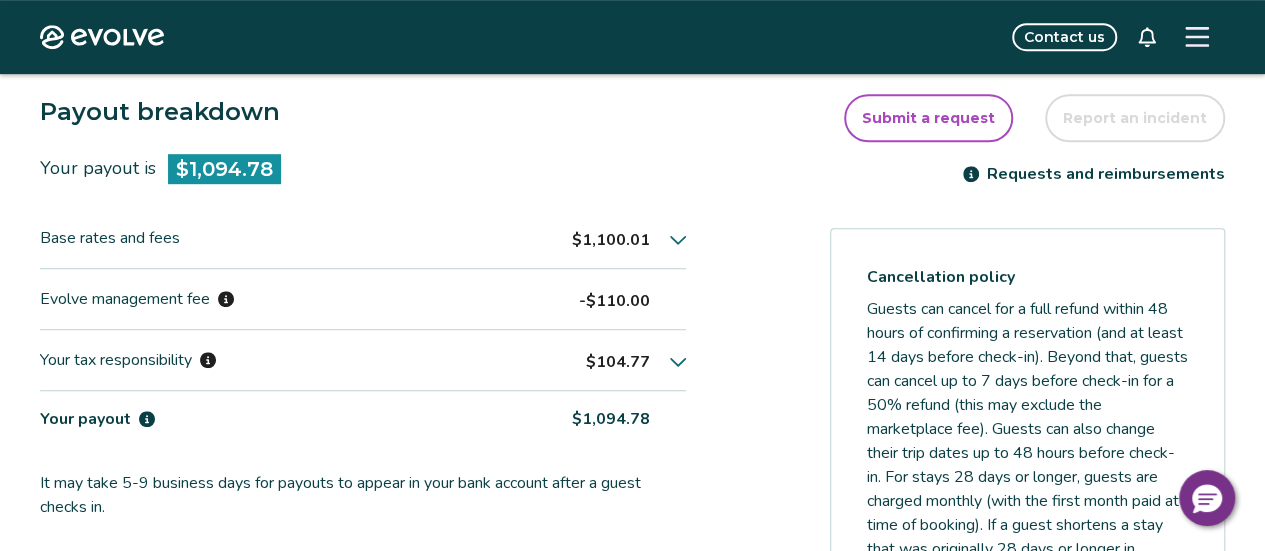 scroll, scrollTop: 525, scrollLeft: 0, axis: vertical 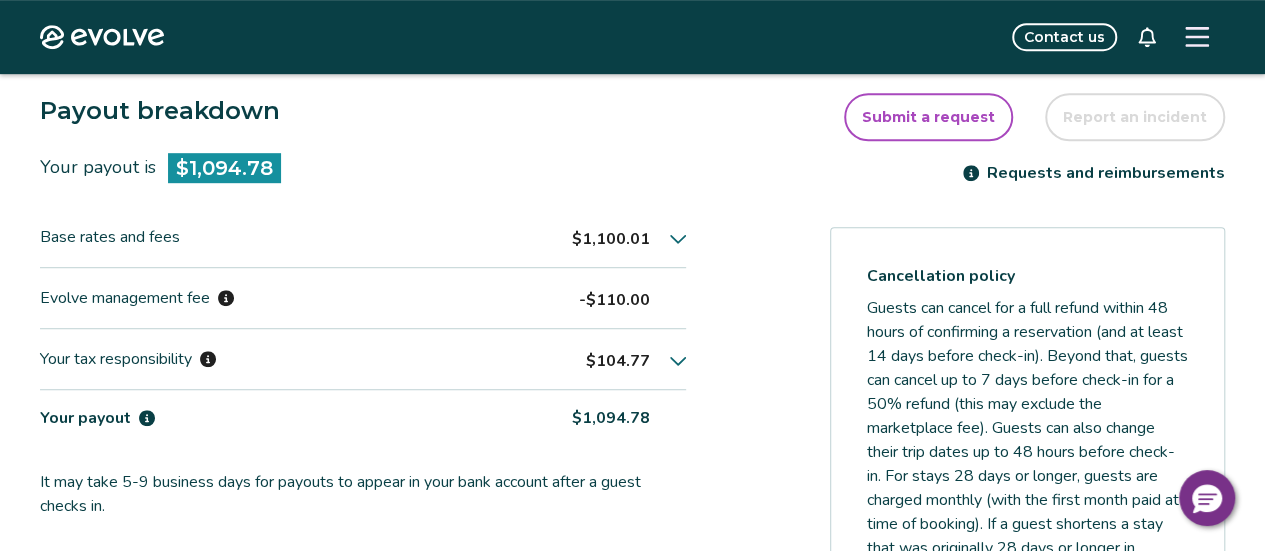 click 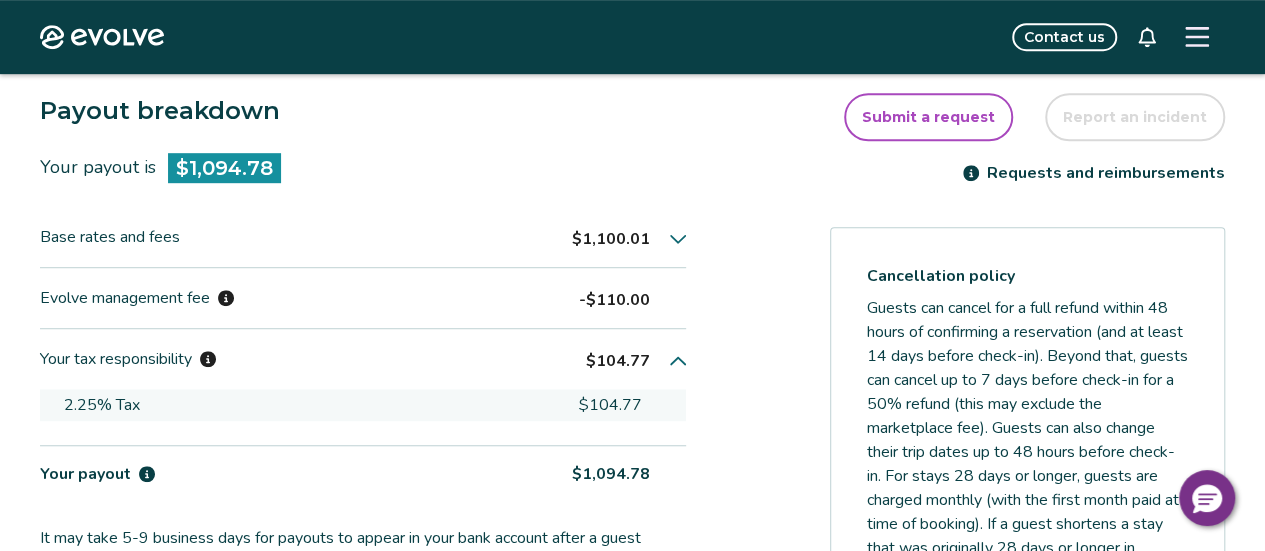 click 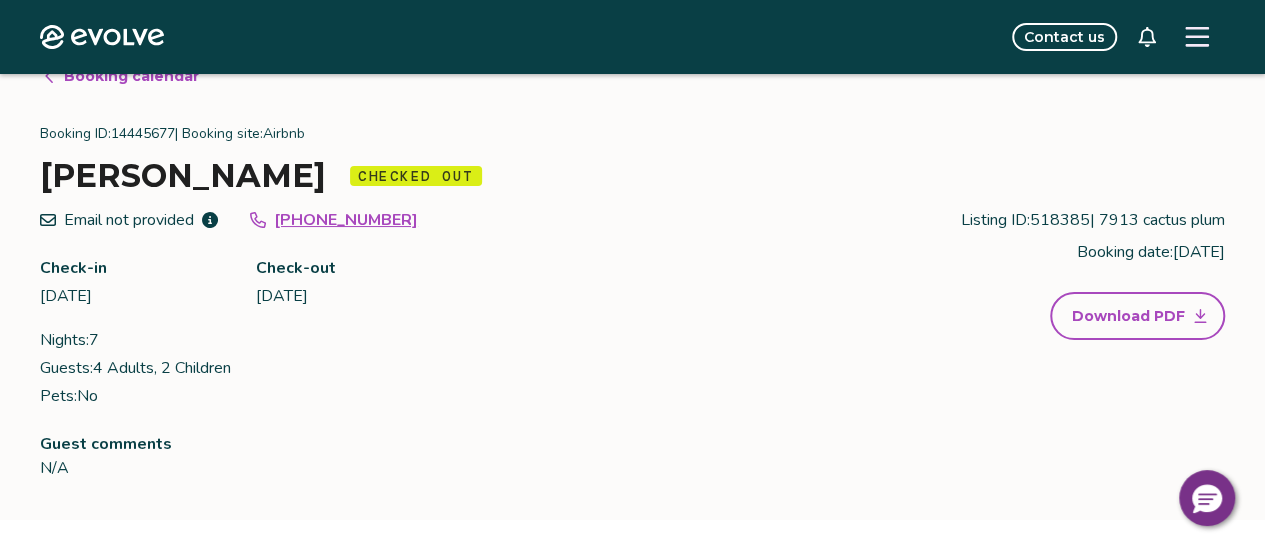 scroll, scrollTop: 0, scrollLeft: 0, axis: both 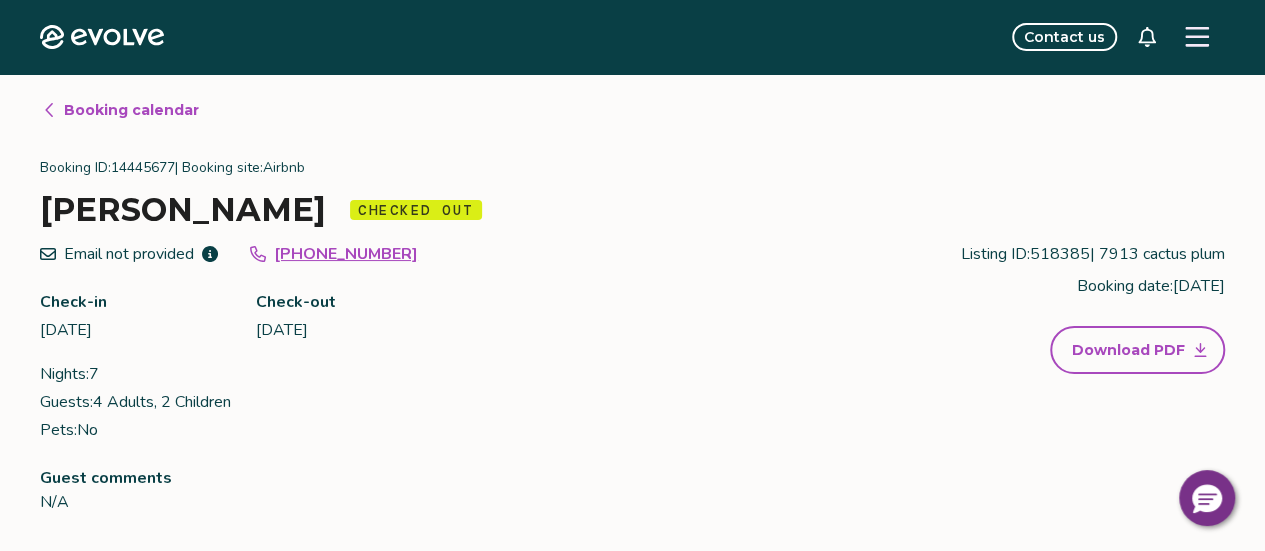 click 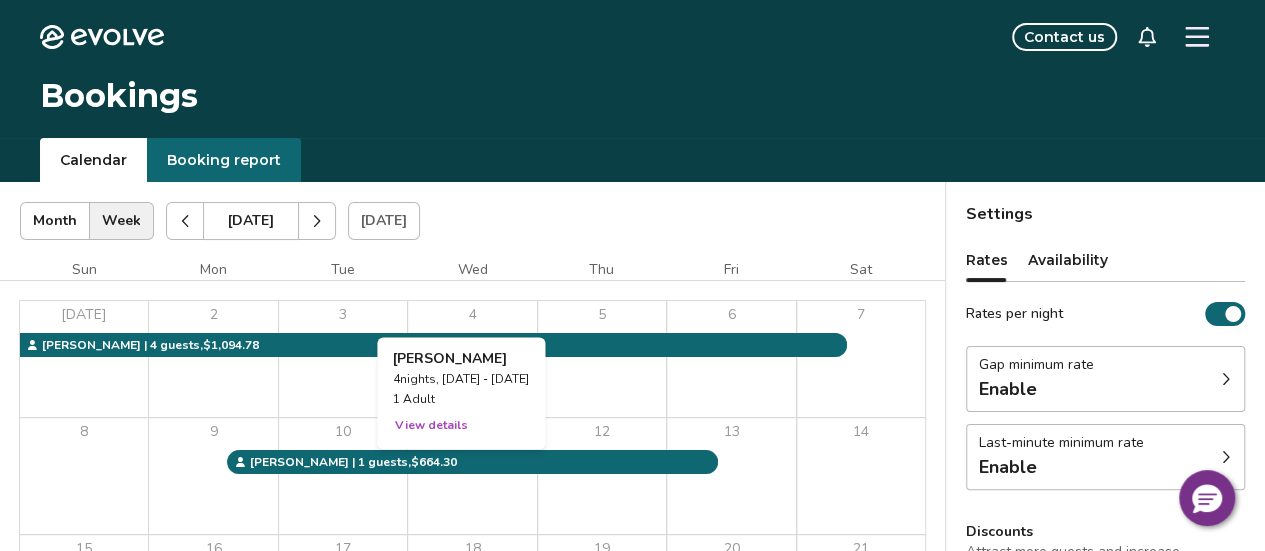 click on "View details" at bounding box center (431, 425) 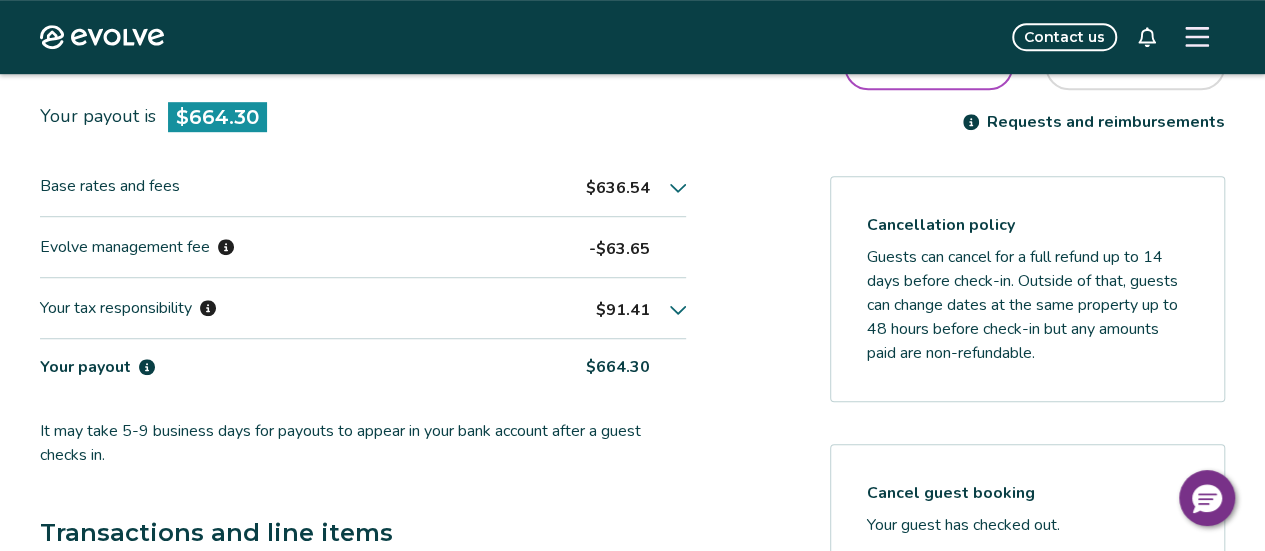 scroll, scrollTop: 600, scrollLeft: 0, axis: vertical 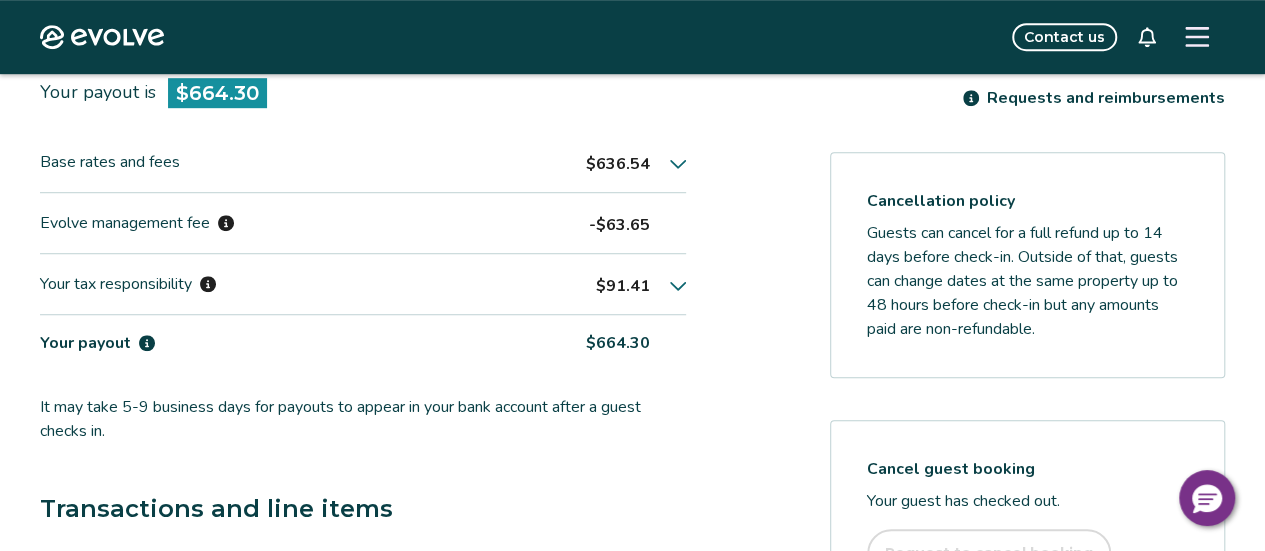 click on "Base rates and fees $636.54" at bounding box center (363, 162) 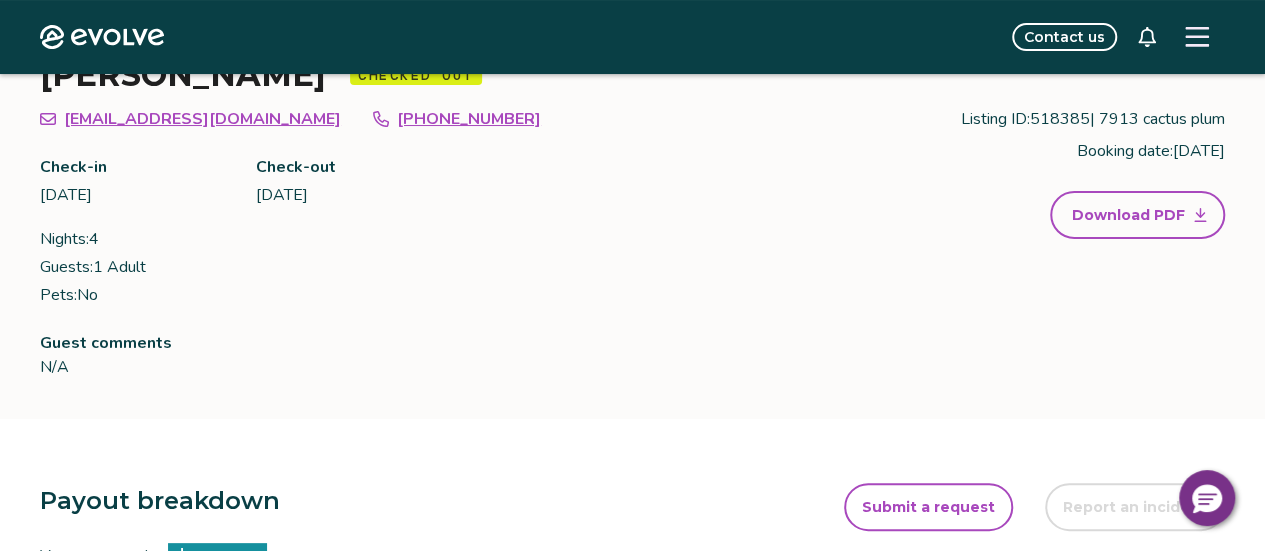 scroll, scrollTop: 0, scrollLeft: 0, axis: both 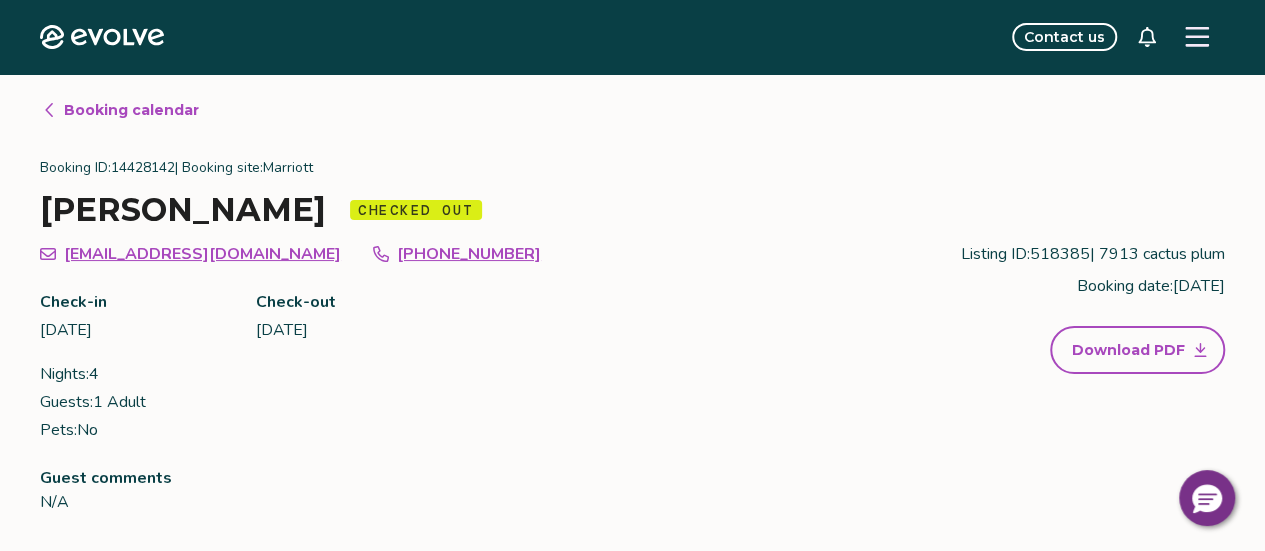 click on "Booking calendar" at bounding box center (131, 110) 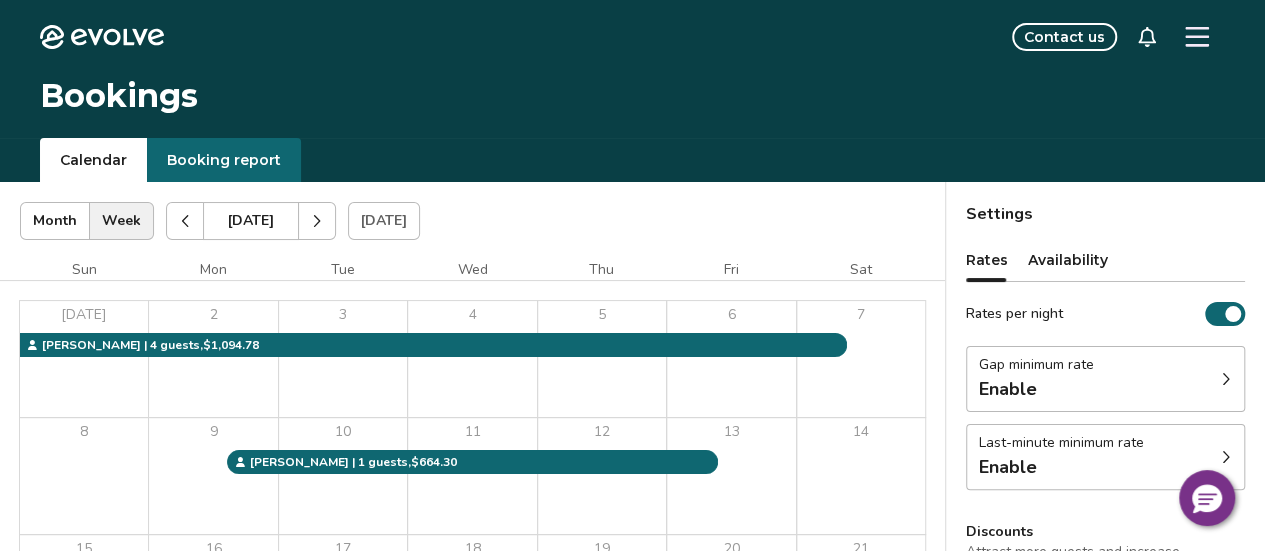 click on "Booking report" at bounding box center (224, 160) 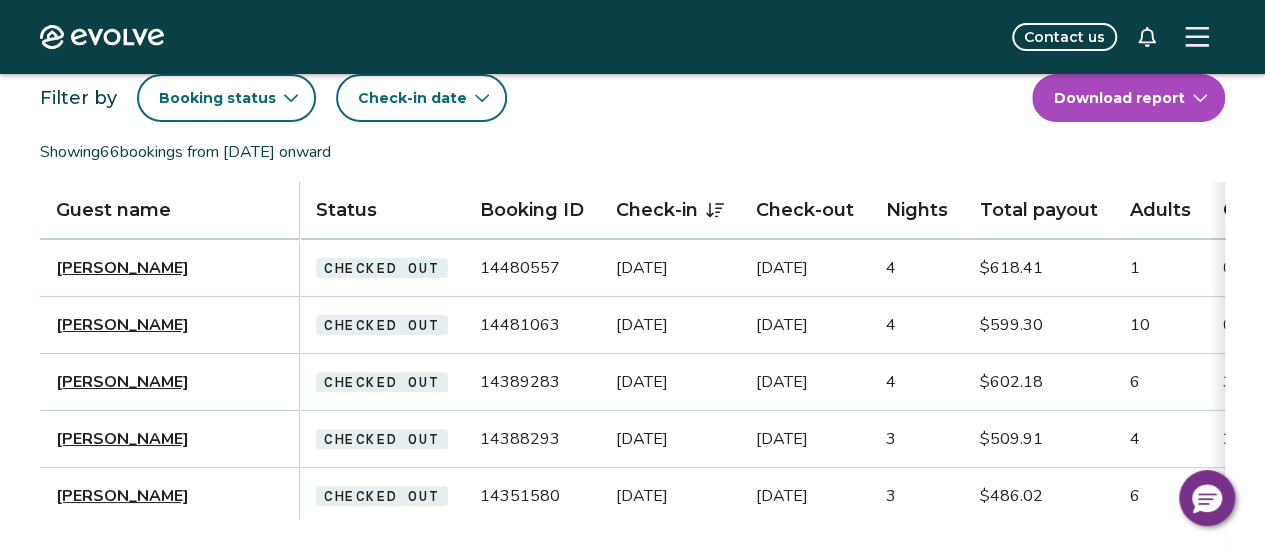 scroll, scrollTop: 129, scrollLeft: 0, axis: vertical 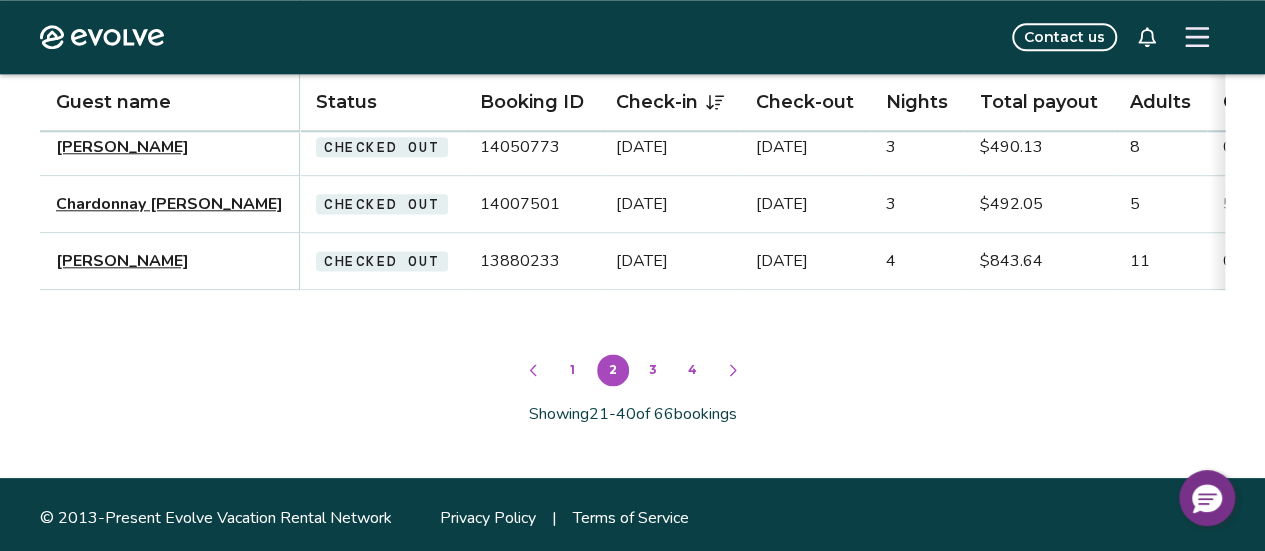 click on "3" at bounding box center [653, 370] 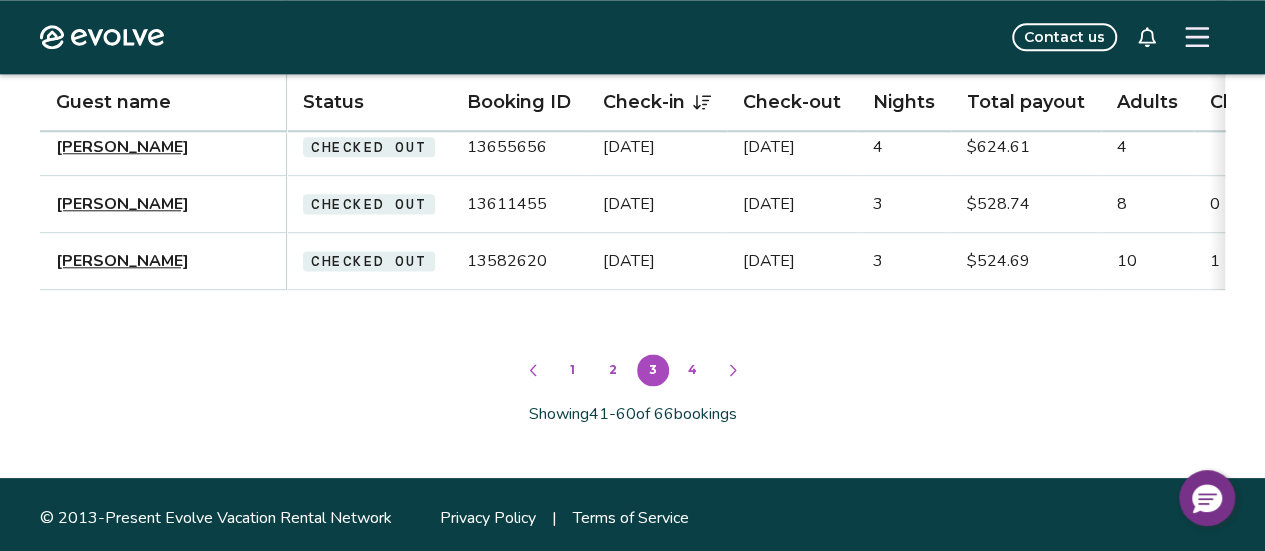 click on "1" at bounding box center (573, 370) 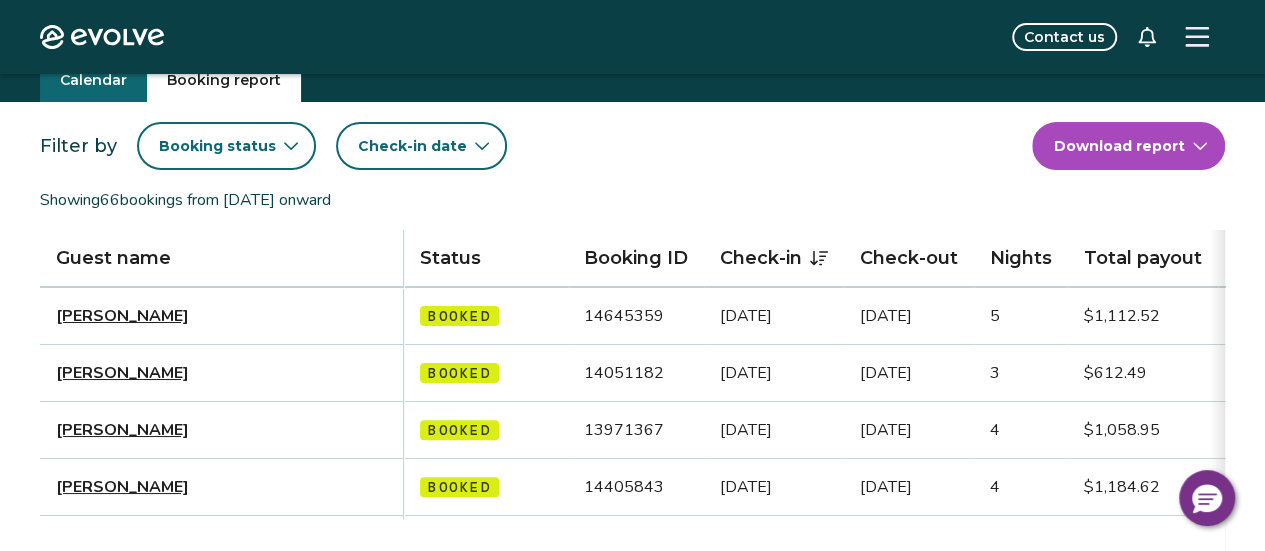 click 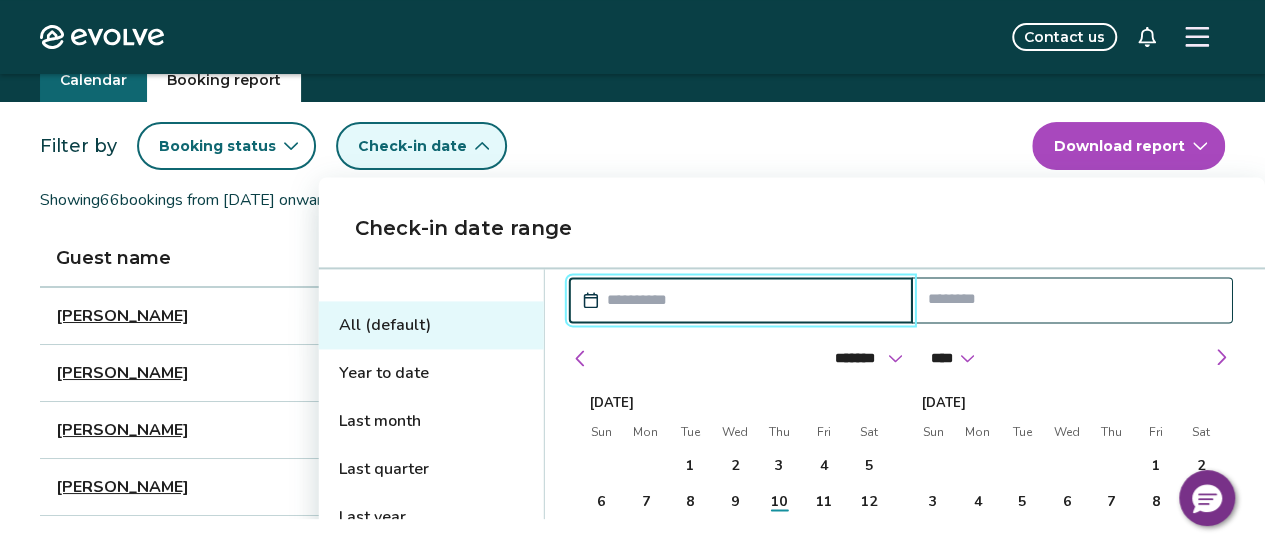 click at bounding box center (741, 300) 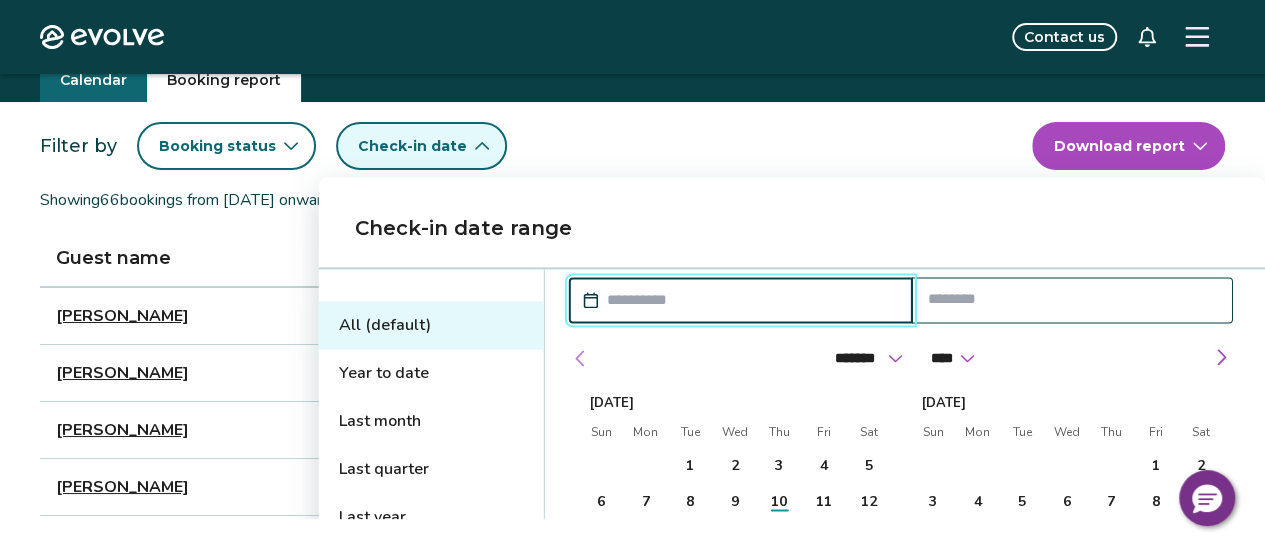 click at bounding box center [581, 358] 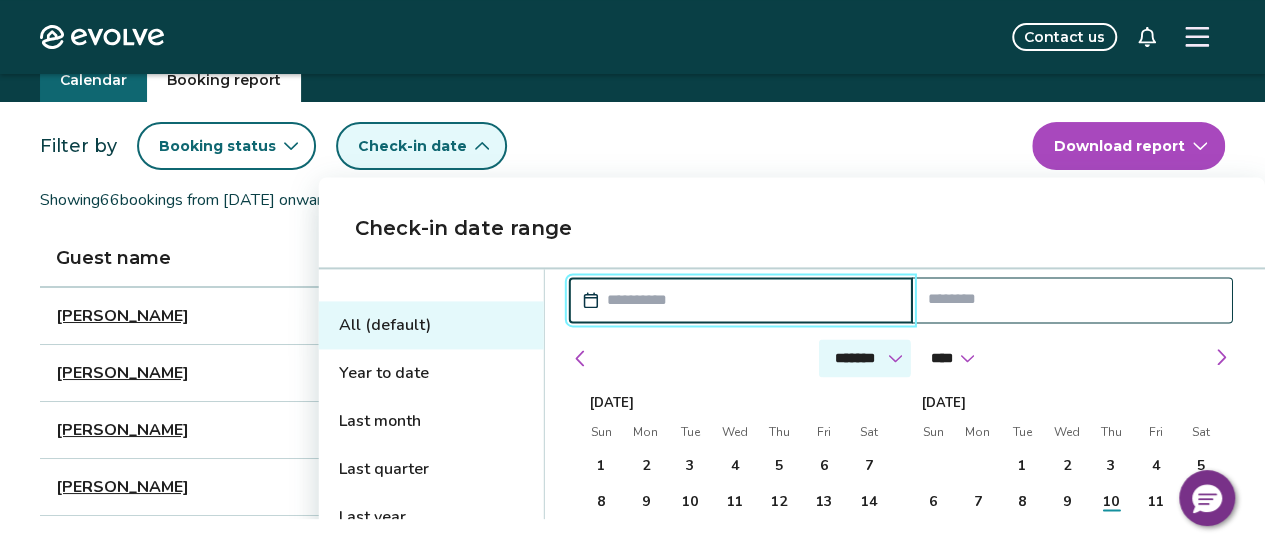 click on "******* ******** ***** ***** *** **** **** ****** ********* ******* ******** ********" at bounding box center (865, 358) 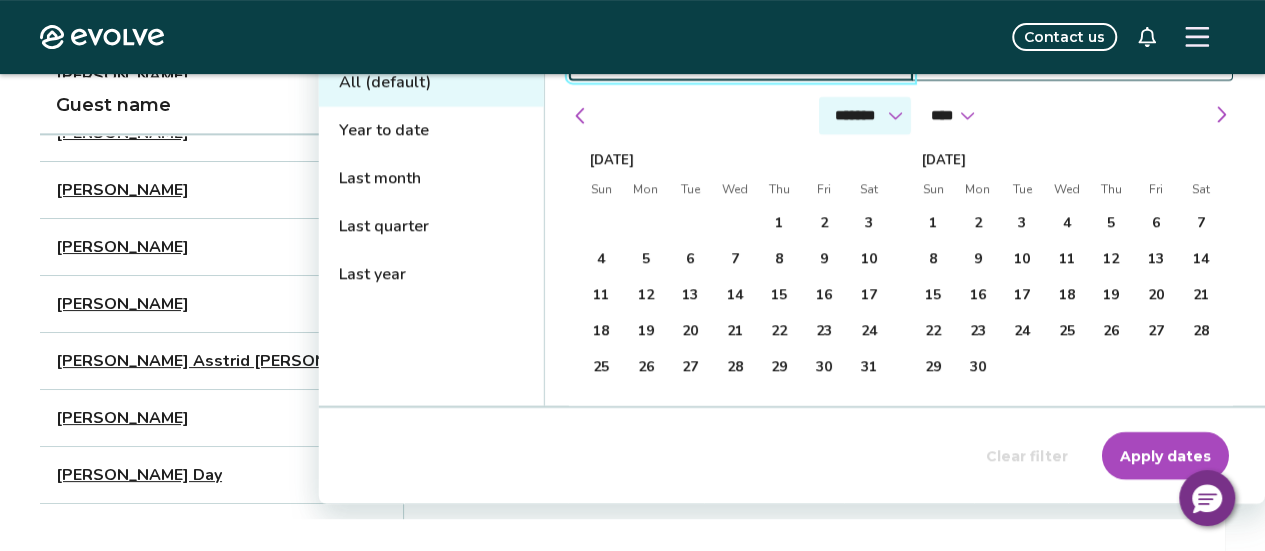 scroll, scrollTop: 323, scrollLeft: 0, axis: vertical 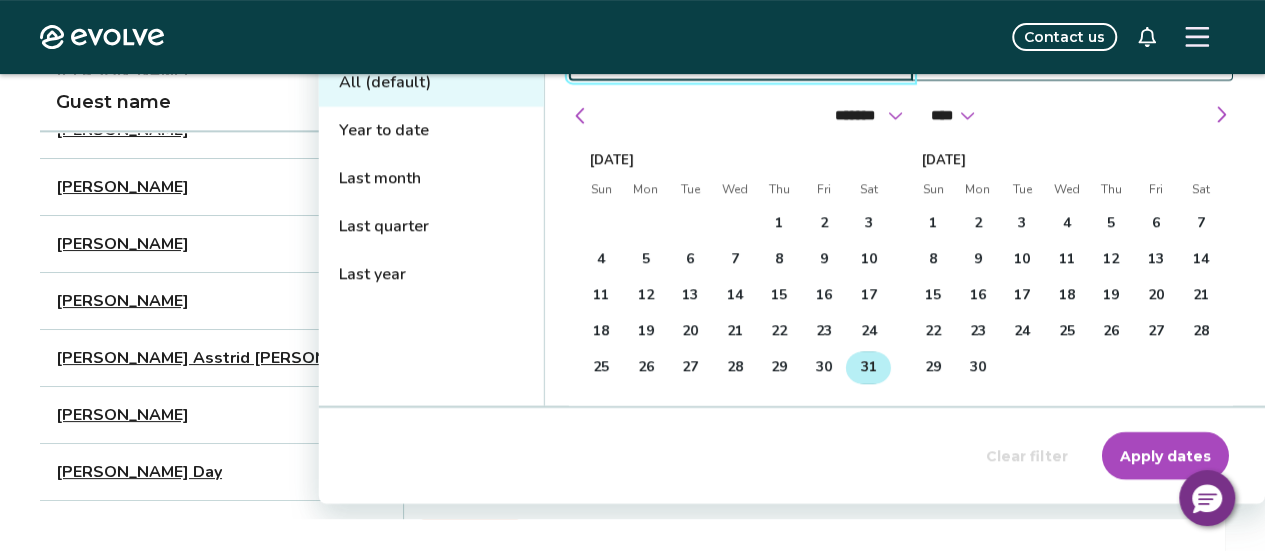 click on "31" at bounding box center [868, 368] 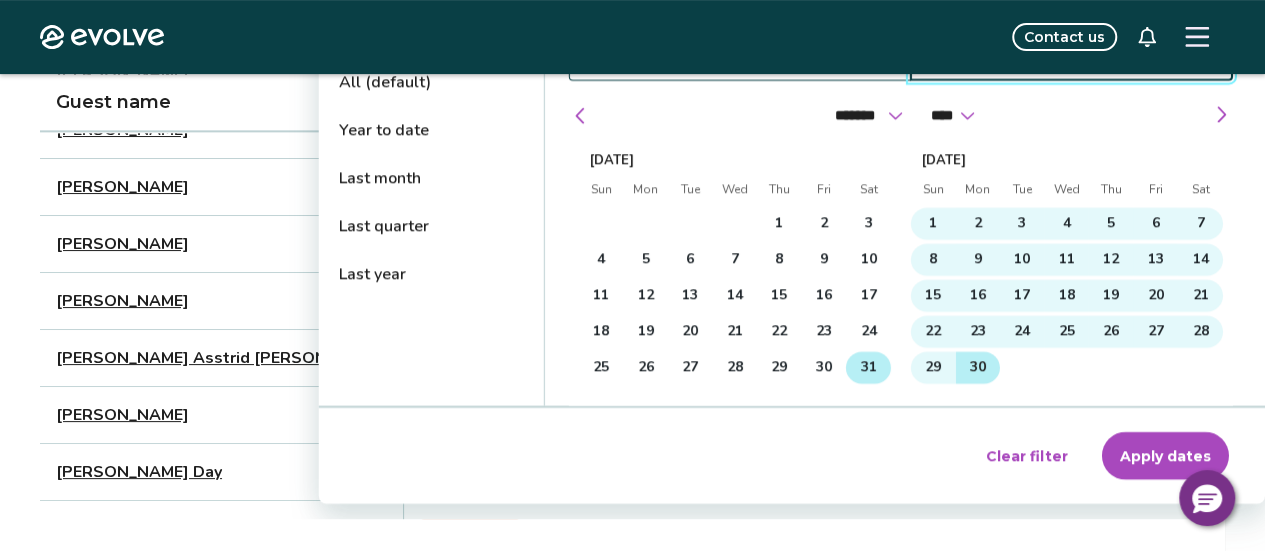 click on "30" at bounding box center [977, 368] 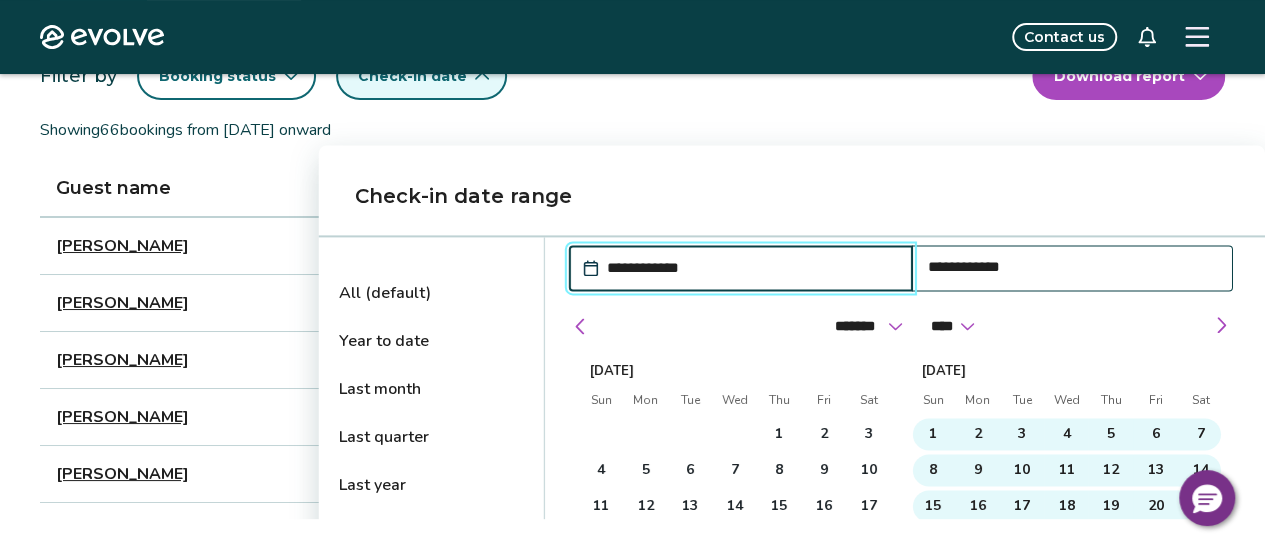 scroll, scrollTop: 107, scrollLeft: 0, axis: vertical 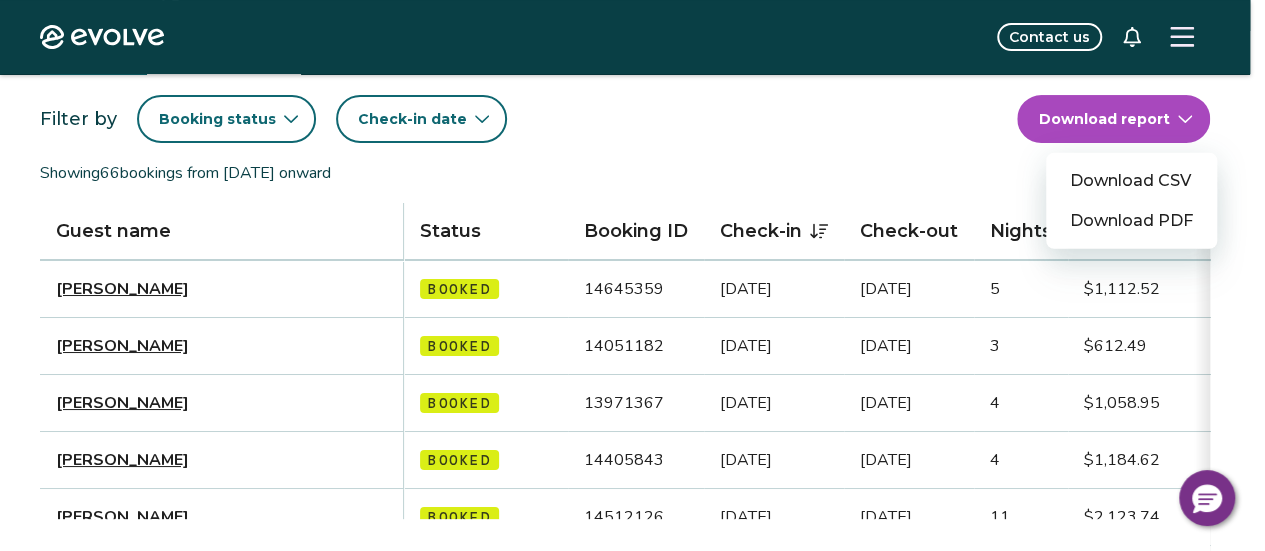 click on "Evolve Contact us Bookings Calendar Booking report Filter by Booking status Check-in date Download   report Download CSV Download PDF Showing  66  bookings    from May 1st, 2020 onward Guest name Status Booking ID Check-in Check-out Nights Total payout Adults Children Infants Pets Listing Guest email Guest phone Date booked Booking site Joseph Zeitler Booked 14645359 Apr 21, 2026 Apr 26, 2026 5 $1,112.52 3 0 No 7913 cactus plum jjzeitler@hotmail.com (814) 541-6737 May 22, 2025 VRBO Toomi Payne Booked 14051182 Dec 18, 2025 Dec 21, 2025 3 $612.49 8 2 No 7913 cactus plum tpayne.377932@guest.booking.com (601) 452-2954 Dec 28, 2024 Booking.com Matthew Boswell Booked 13971367 Oct 22, 2025 Oct 26, 2025 4 $1,058.95 4 0 No 7913 cactus plum msbg1989@gmail.com (480) 907-8952 Nov 29, 2024 VRBO Olicia Glick Booked 14405843 Oct 17, 2025 Oct 21, 2025 4 $1,184.62 4 0 No 7913 cactus plum oliciaglick@gmail.com (956) 579-9500 Mar 24, 2025 VRBO Jeff Pope Booked 14512126 Sep 24, 2025 Oct 5, 2025 11 $2,123.74 5 0 No Apr 21, 2025" at bounding box center [632, 781] 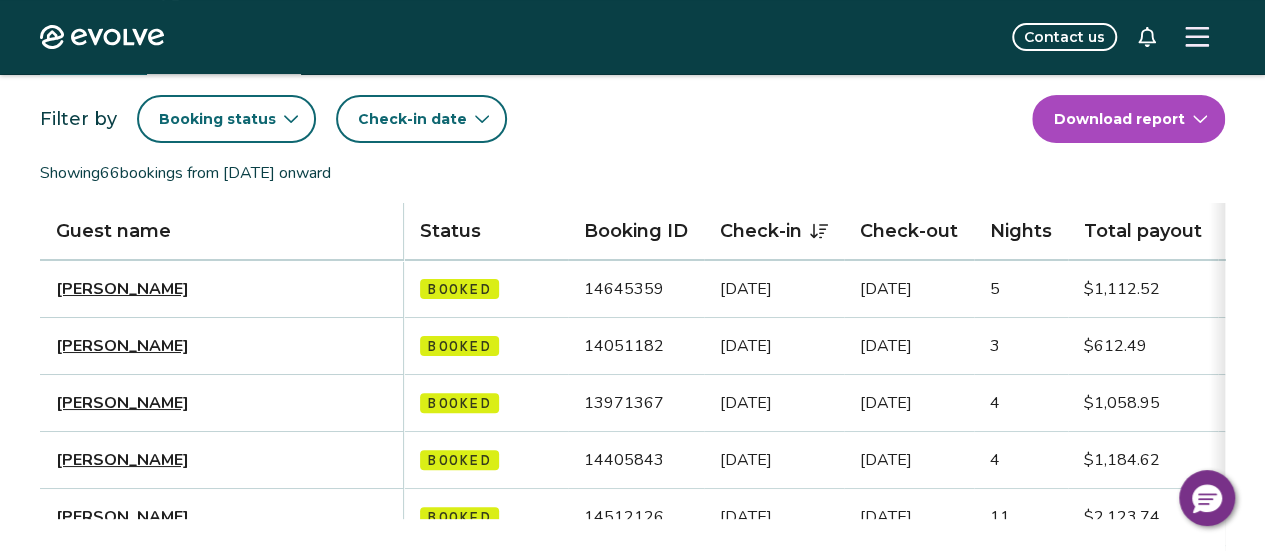 click on "Evolve Contact us Bookings Calendar Booking report Filter by Booking status Check-in date Download   report Showing  66  bookings    from May 1st, 2020 onward Guest name Status Booking ID Check-in Check-out Nights Total payout Adults Children Infants Pets Listing Guest email Guest phone Date booked Booking site Joseph Zeitler Booked 14645359 Apr 21, 2026 Apr 26, 2026 5 $1,112.52 3 0 No 7913 cactus plum jjzeitler@hotmail.com (814) 541-6737 May 22, 2025 VRBO Toomi Payne Booked 14051182 Dec 18, 2025 Dec 21, 2025 3 $612.49 8 2 No 7913 cactus plum tpayne.377932@guest.booking.com (601) 452-2954 Dec 28, 2024 Booking.com Matthew Boswell Booked 13971367 Oct 22, 2025 Oct 26, 2025 4 $1,058.95 4 0 No 7913 cactus plum msbg1989@gmail.com (480) 907-8952 Nov 29, 2024 VRBO Olicia Glick Booked 14405843 Oct 17, 2025 Oct 21, 2025 4 $1,184.62 4 0 No 7913 cactus plum oliciaglick@gmail.com (956) 579-9500 Mar 24, 2025 VRBO Jeff Pope Booked 14512126 Sep 24, 2025 Oct 5, 2025 11 $2,123.74 5 0 No 7913 cactus plum pope.jeff@twc.com VRBO" at bounding box center (632, 781) 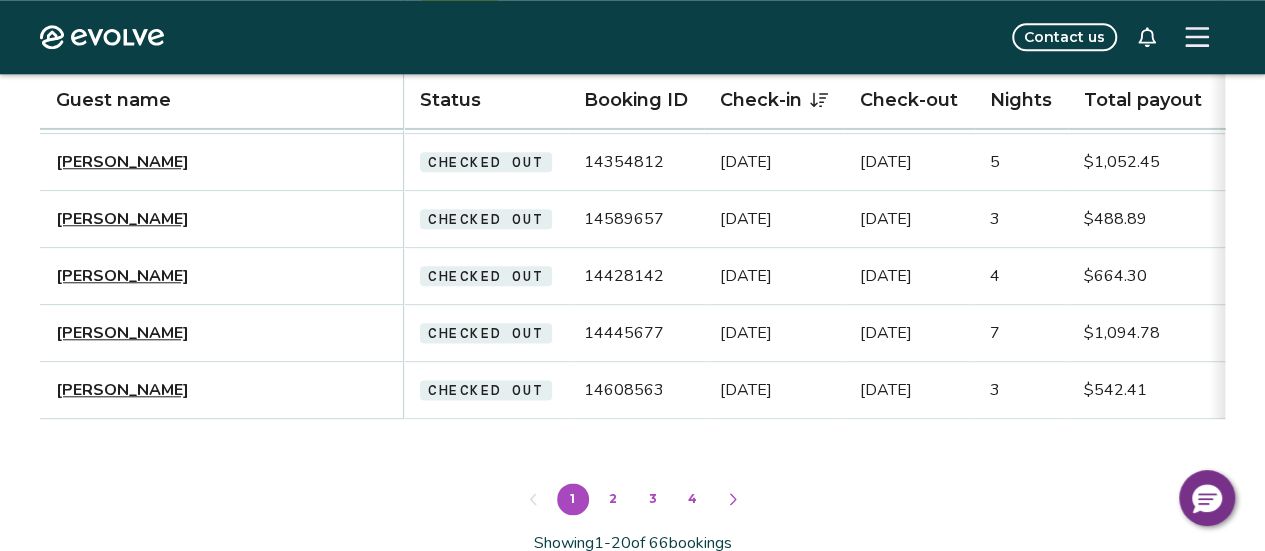 scroll, scrollTop: 1095, scrollLeft: 0, axis: vertical 